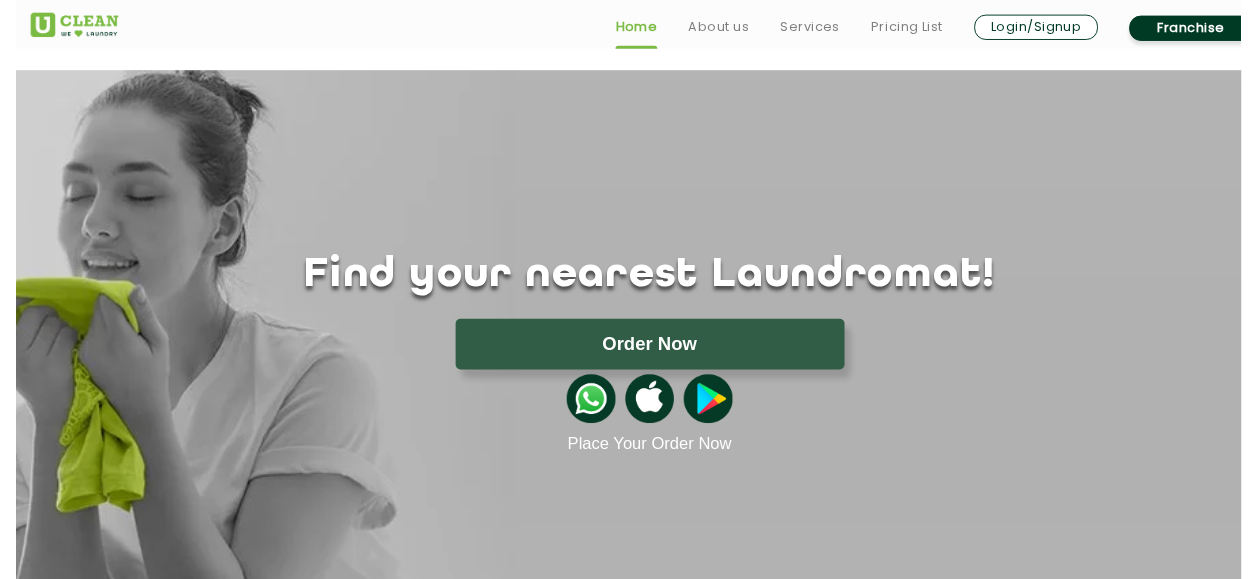 scroll, scrollTop: 73, scrollLeft: 0, axis: vertical 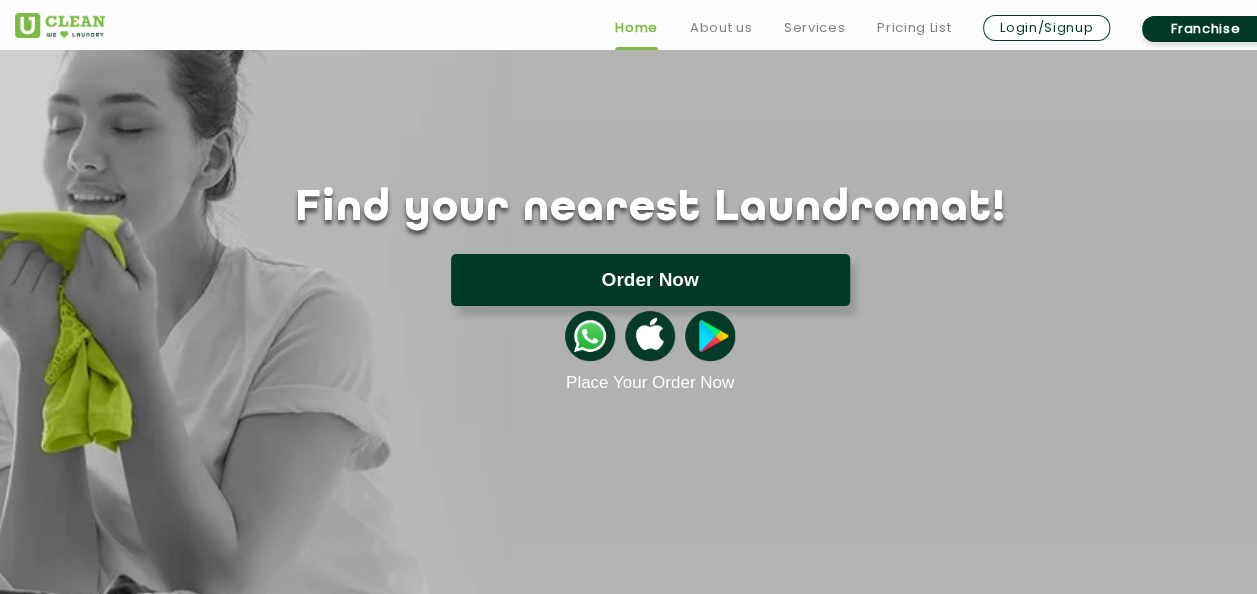 click on "Order Now" 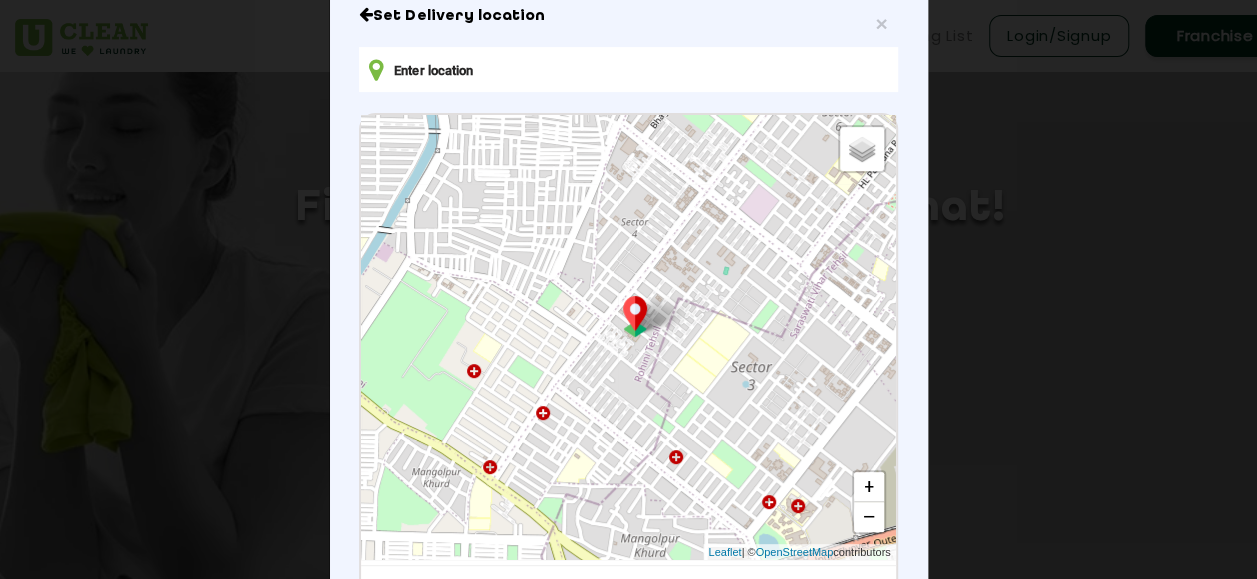 scroll, scrollTop: 137, scrollLeft: 0, axis: vertical 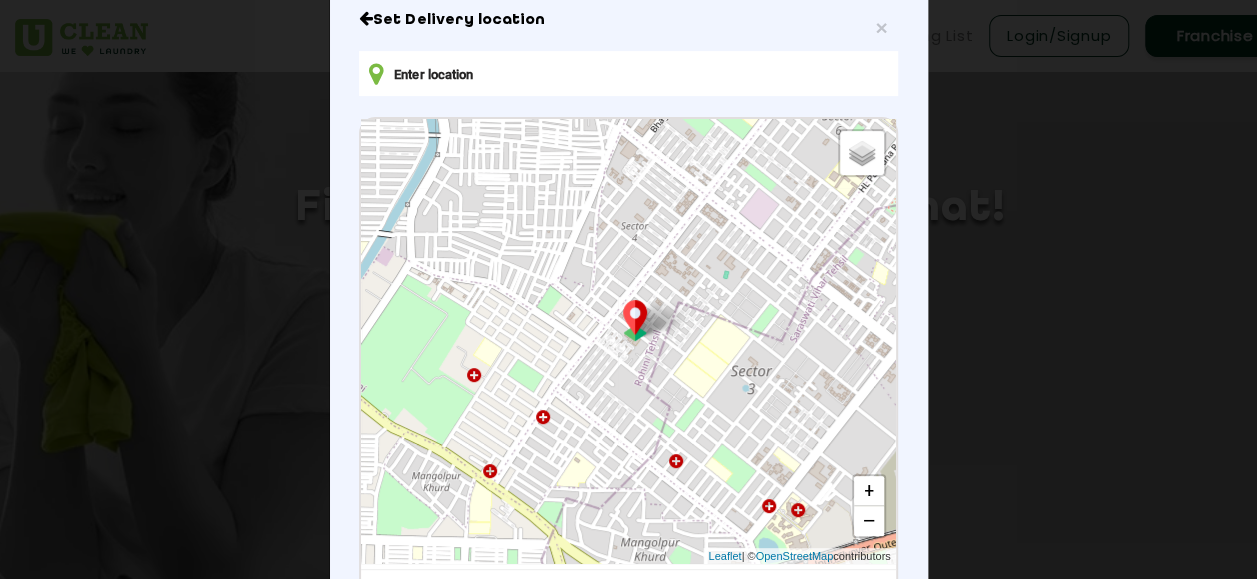 click at bounding box center (628, 73) 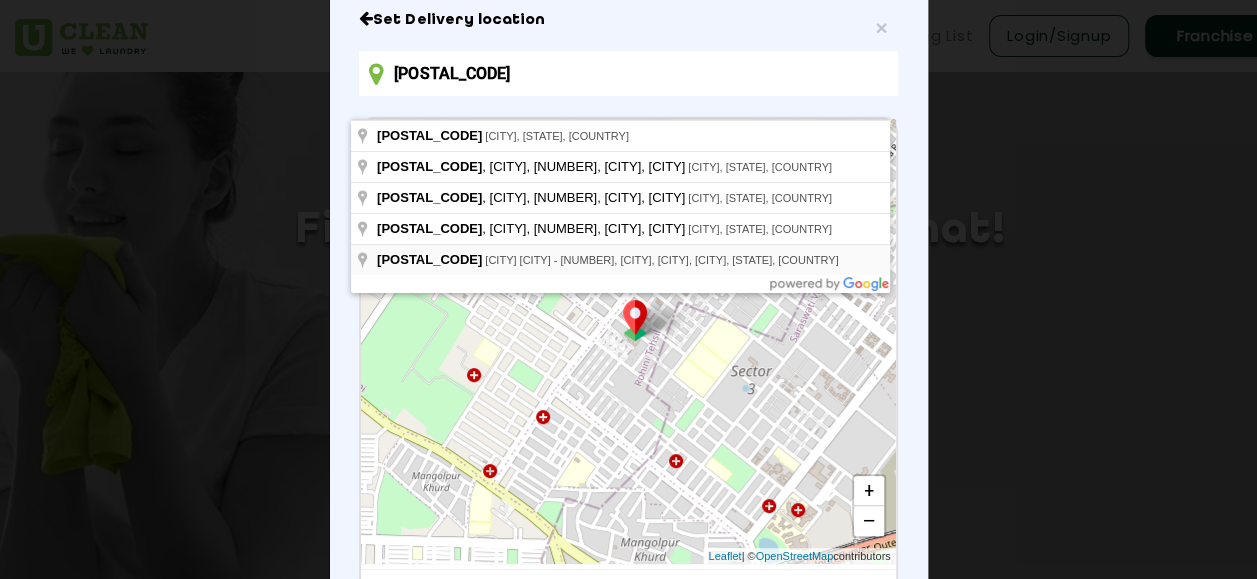 scroll, scrollTop: 16, scrollLeft: 0, axis: vertical 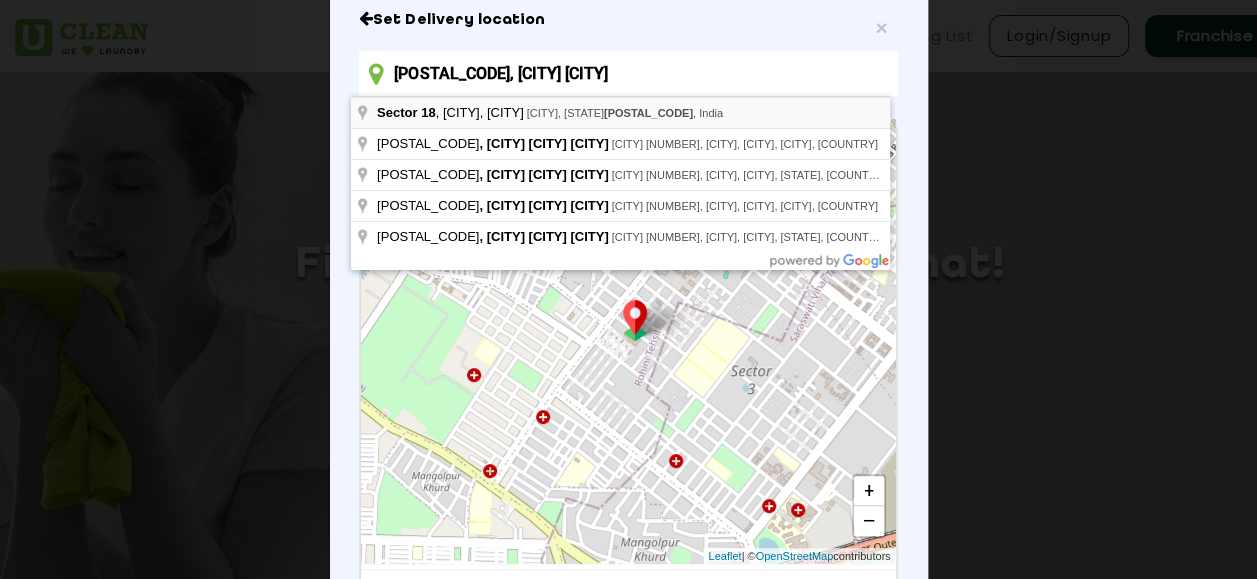 type on "[CITY] [NUMBER], [CITY], [CITY], [STATE] [POSTAL_CODE], [COUNTRY]" 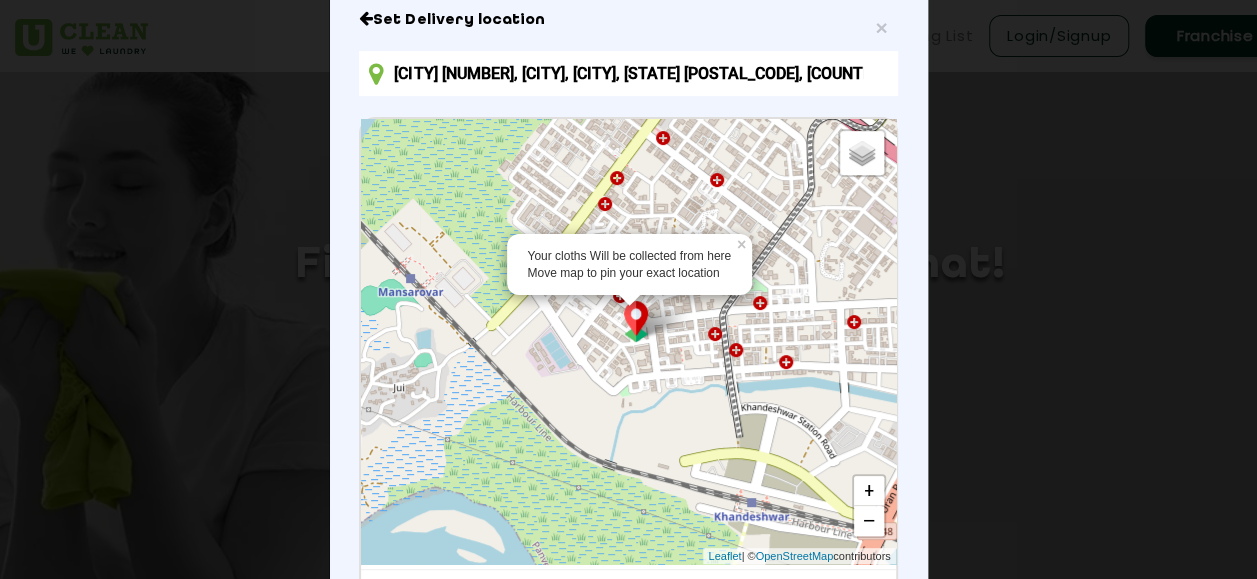 click at bounding box center [636, 321] 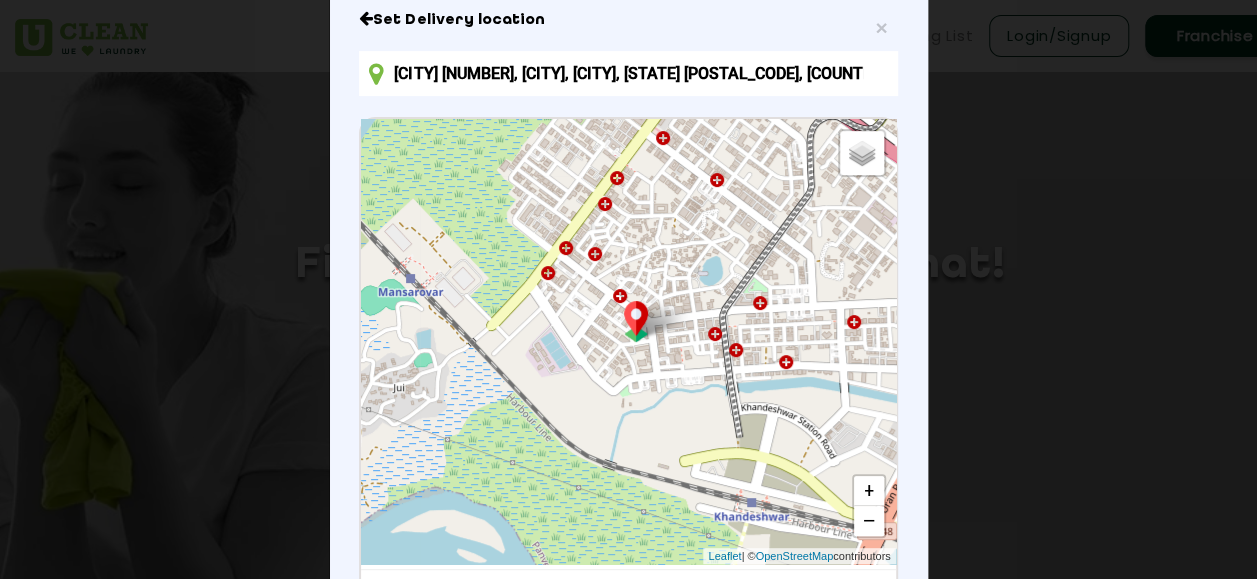 click on "Default   Satellite + − Leaflet  | ©  OpenStreetMap  contributors" at bounding box center (628, 341) 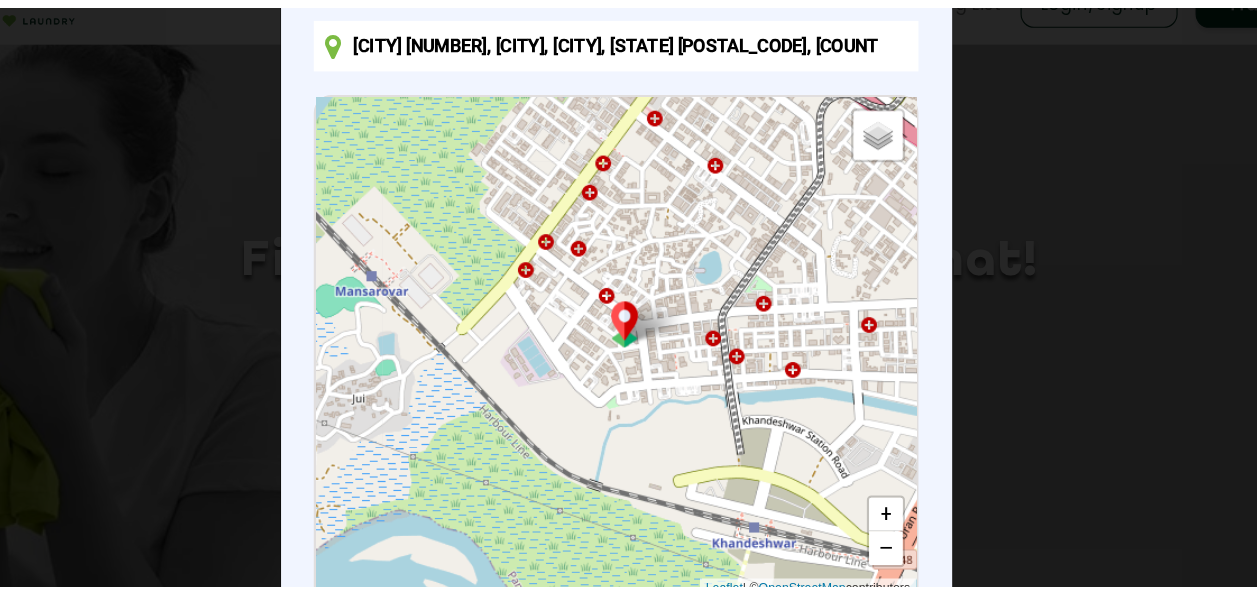 scroll, scrollTop: 16, scrollLeft: 0, axis: vertical 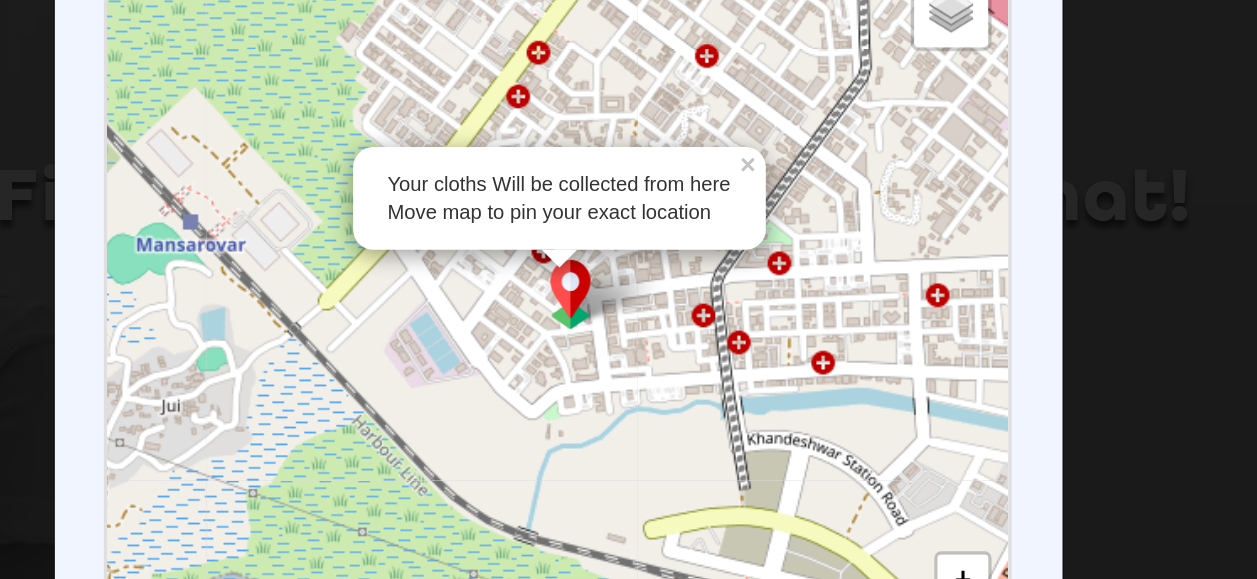 click at bounding box center [636, 321] 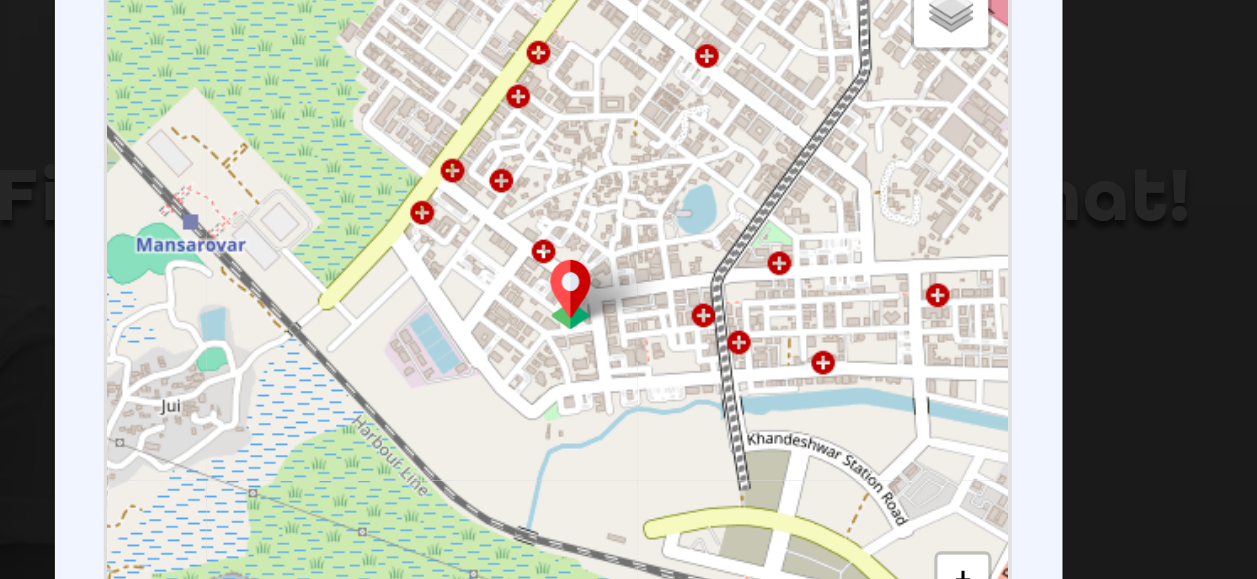 click on "Default   Satellite + − Leaflet  | ©  OpenStreetMap  contributors" at bounding box center (628, 341) 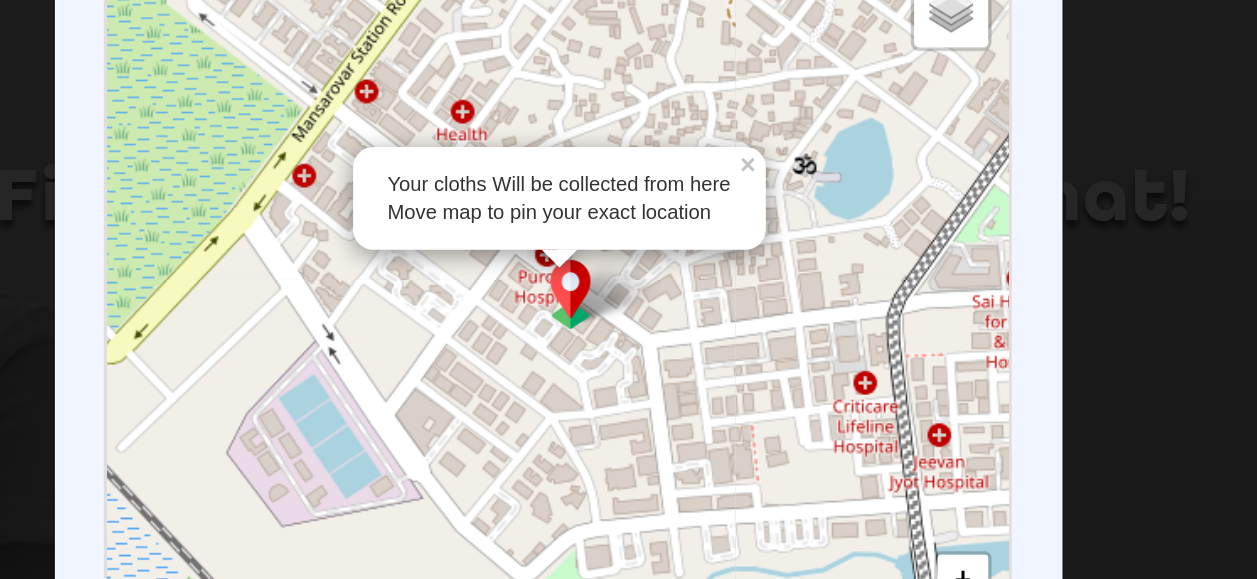 click on "Your cloths Will be collected from here  Move map to pin your exact location ×  Default   Satellite + − Leaflet  | ©  OpenStreetMap  contributors" at bounding box center (628, 341) 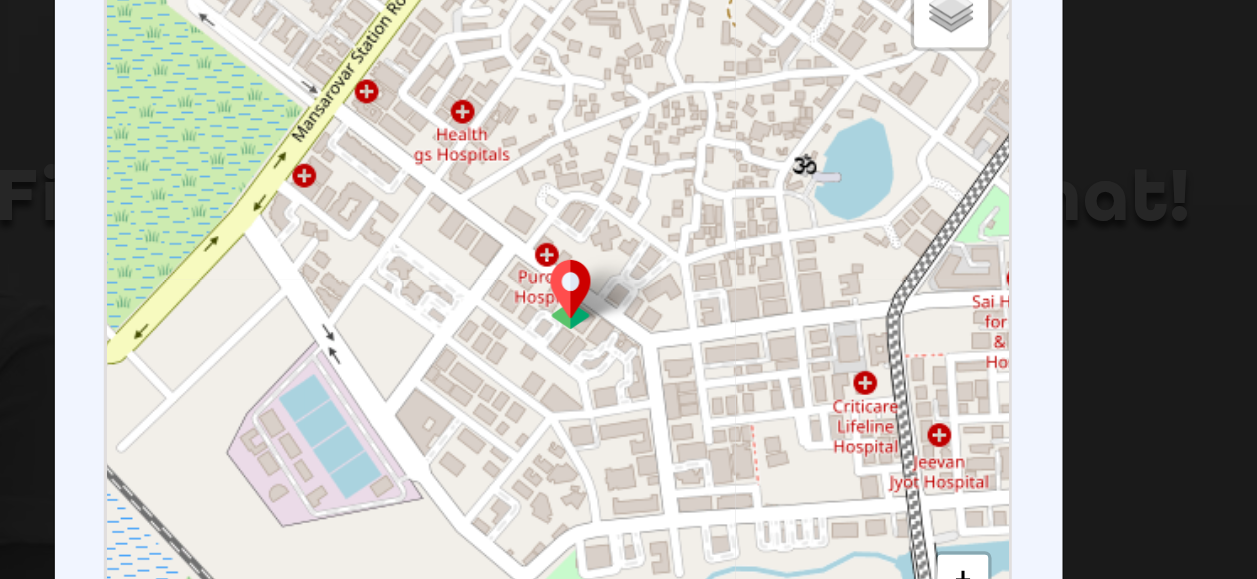 click on "Default   Satellite + − Leaflet  | ©  OpenStreetMap  contributors" at bounding box center (628, 341) 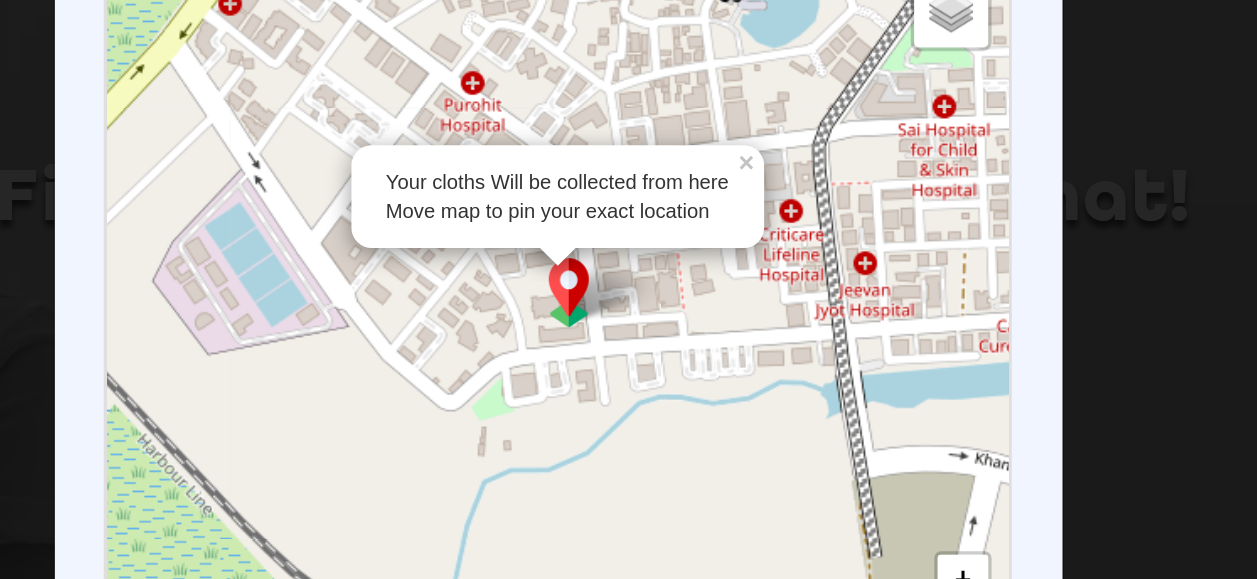 drag, startPoint x: 628, startPoint y: 314, endPoint x: 587, endPoint y: 219, distance: 103.4698 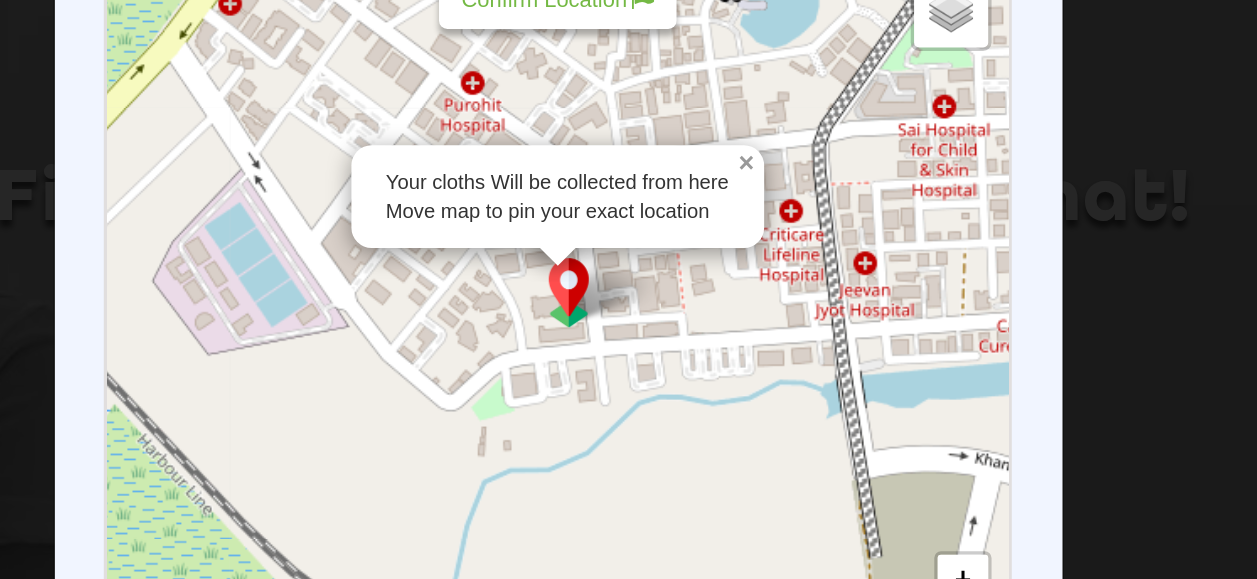 click on "×" at bounding box center (742, 240) 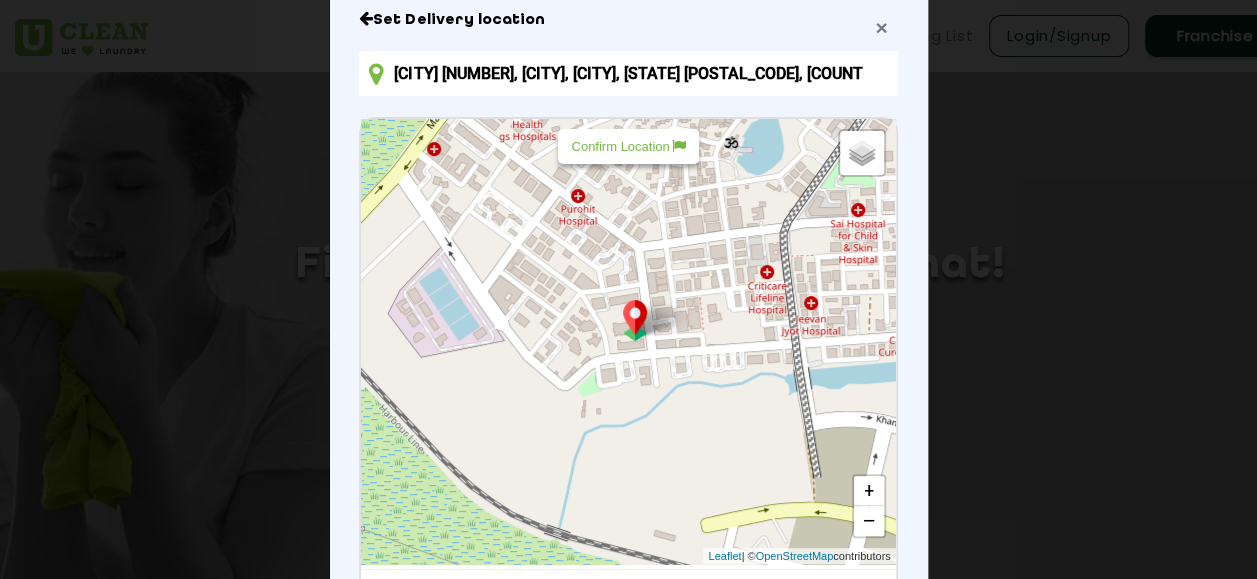 click on "×" at bounding box center [881, 27] 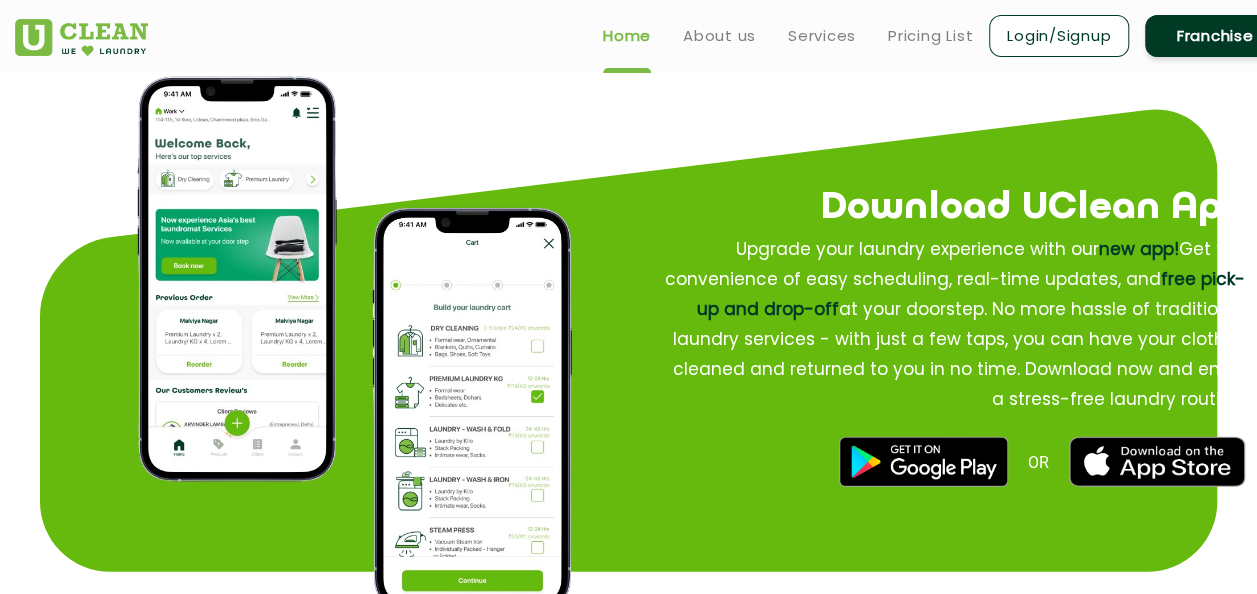 scroll, scrollTop: 2344, scrollLeft: 0, axis: vertical 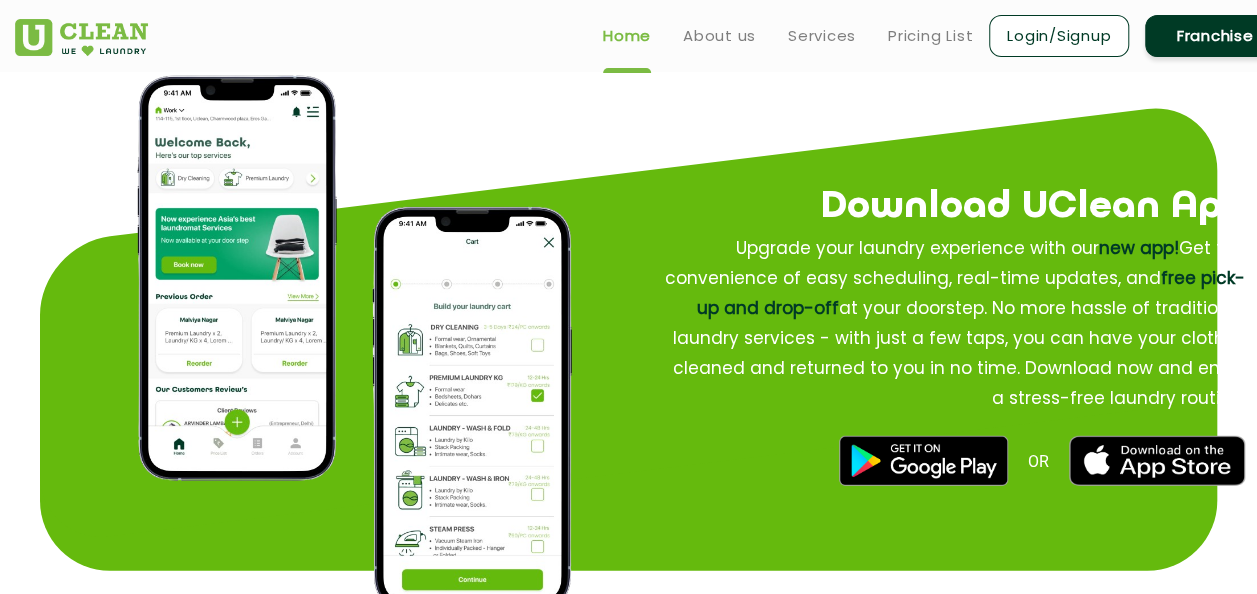 click on "Download UClean App" 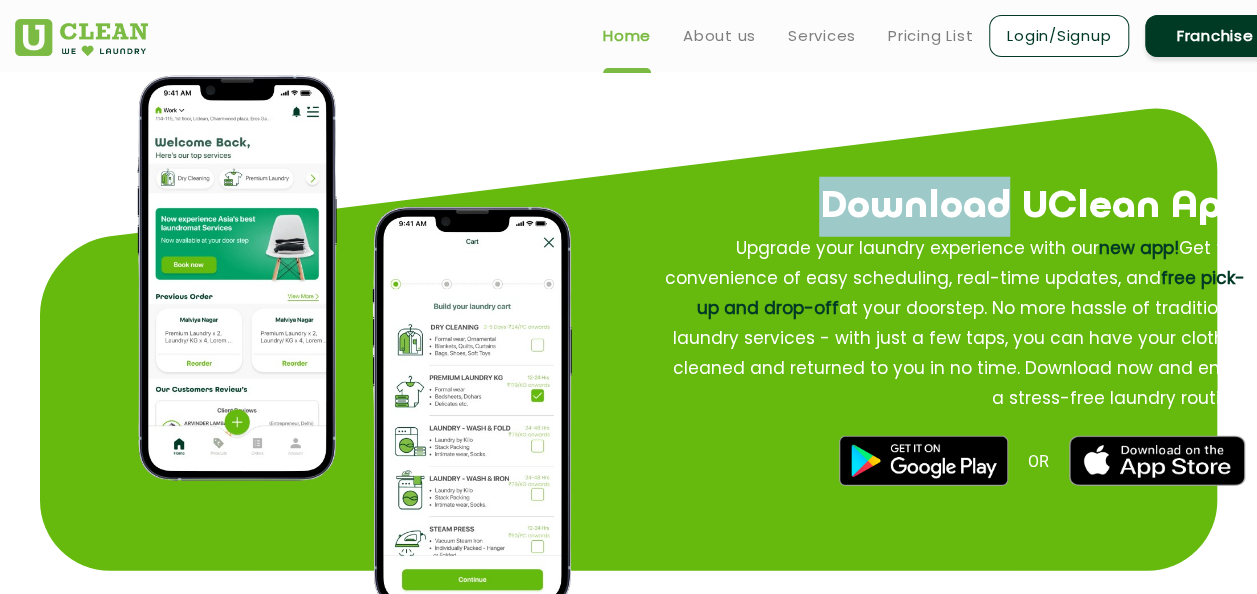 click on "Download UClean App" 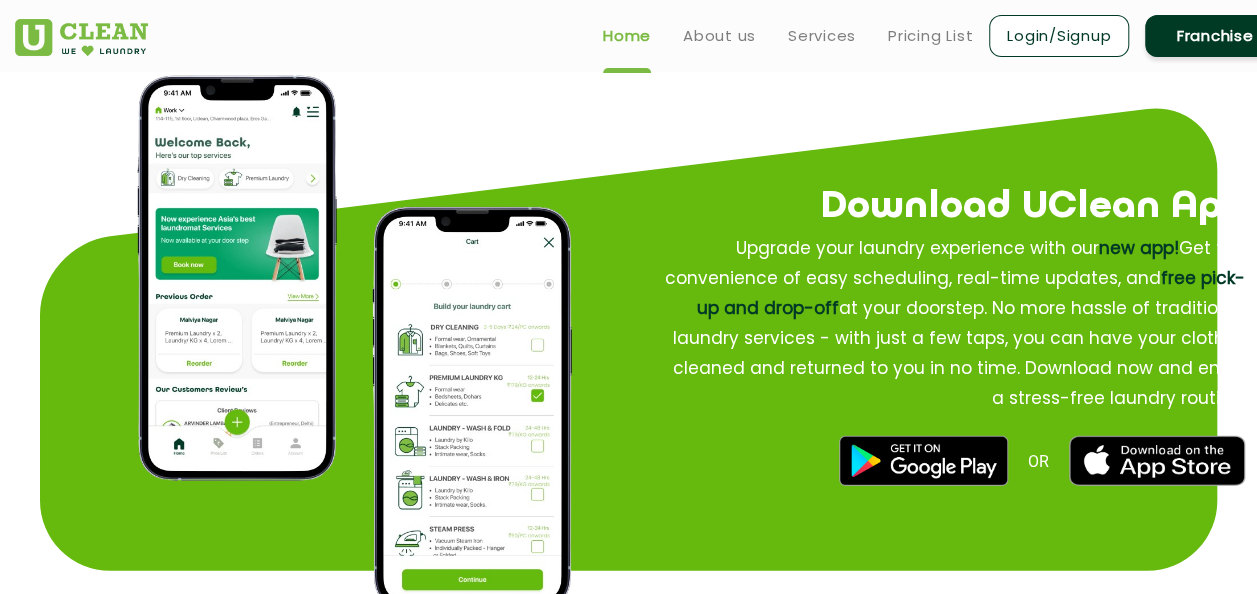 drag, startPoint x: 986, startPoint y: 214, endPoint x: 1102, endPoint y: 211, distance: 116.03879 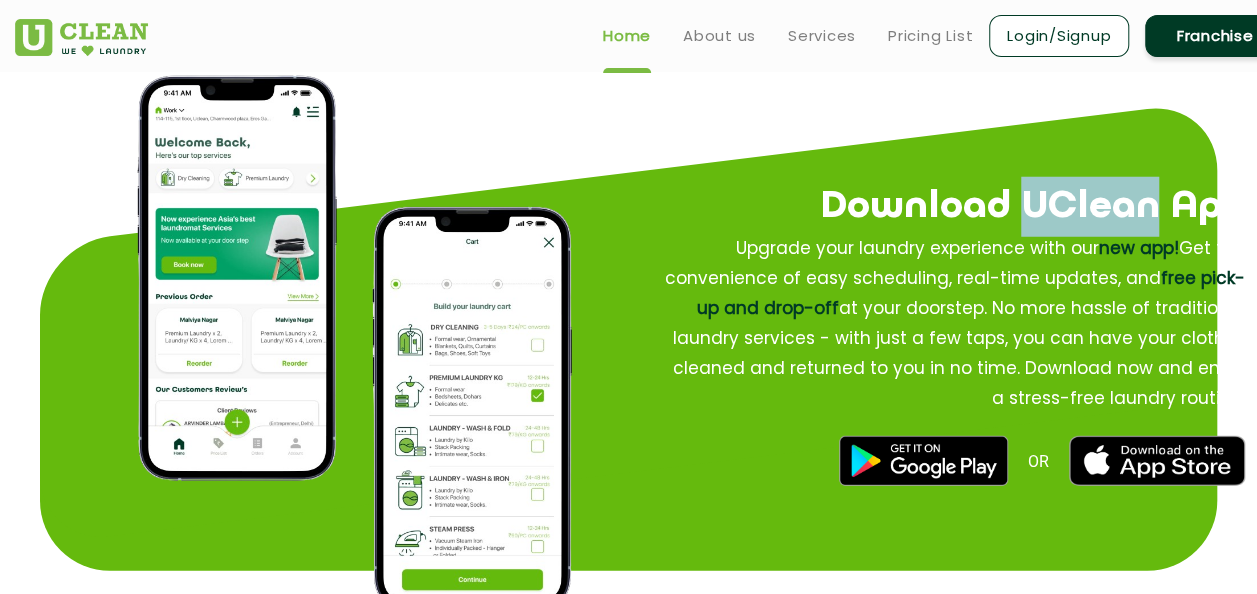click on "Download UClean App" 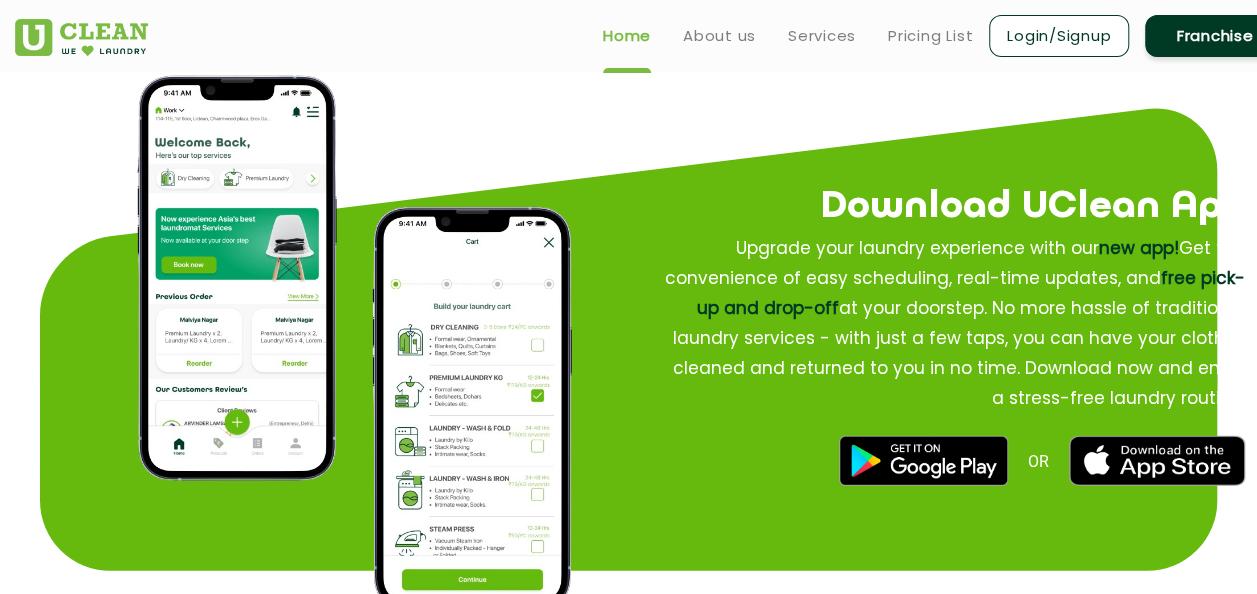 click on "Upgrade your laundry experience with our new app! Get the convenience of easy scheduling, real-time updates, and free pick-up and drop-off at your doorstep. No more hassle of traditional laundry services - with just a few taps, you can have your clothes cleaned and returned to you in no time. Download now and enjoy a stress-free laundry routine." 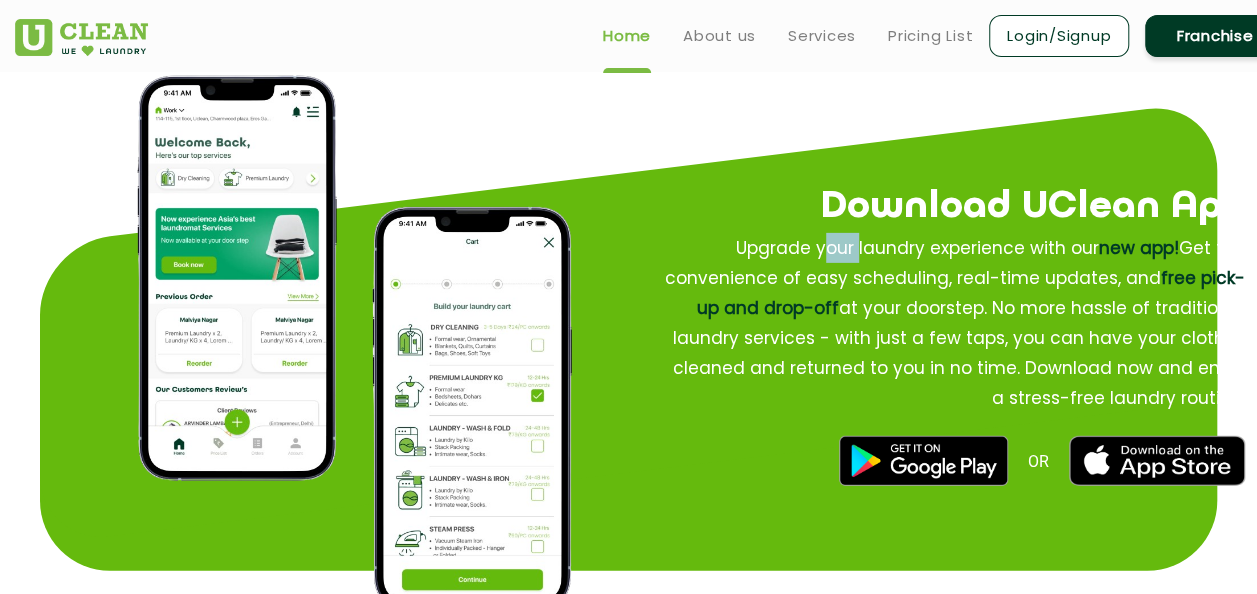 click on "Upgrade your laundry experience with our new app! Get the convenience of easy scheduling, real-time updates, and free pick-up and drop-off at your doorstep. No more hassle of traditional laundry services - with just a few taps, you can have your clothes cleaned and returned to you in no time. Download now and enjoy a stress-free laundry routine." 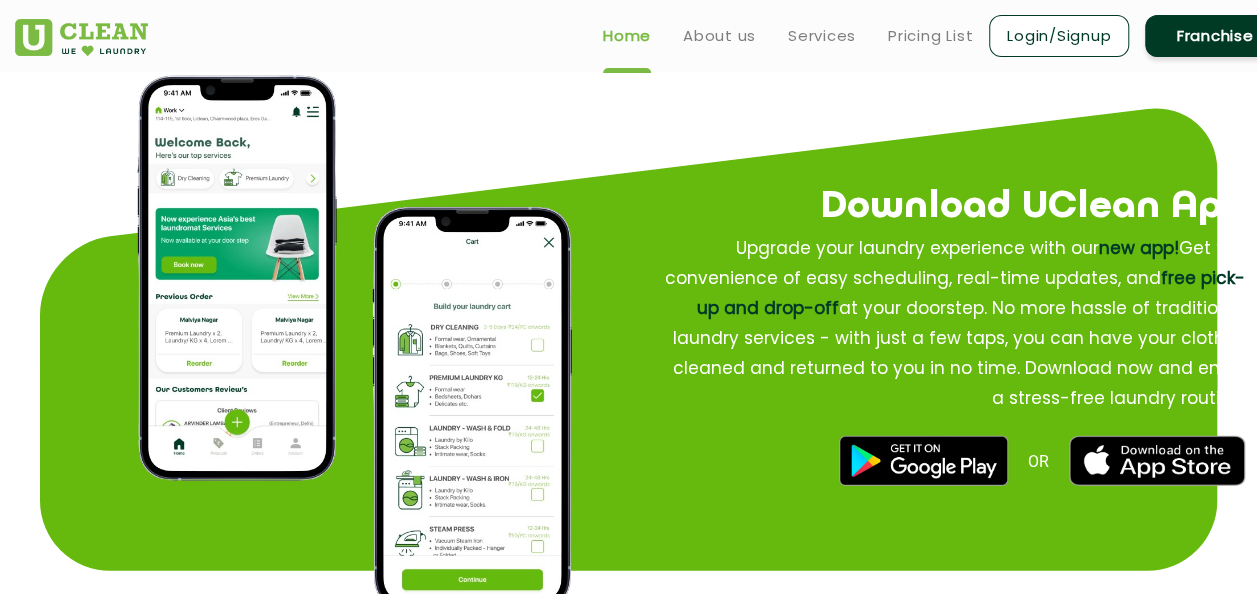 drag, startPoint x: 819, startPoint y: 263, endPoint x: 848, endPoint y: 307, distance: 52.69725 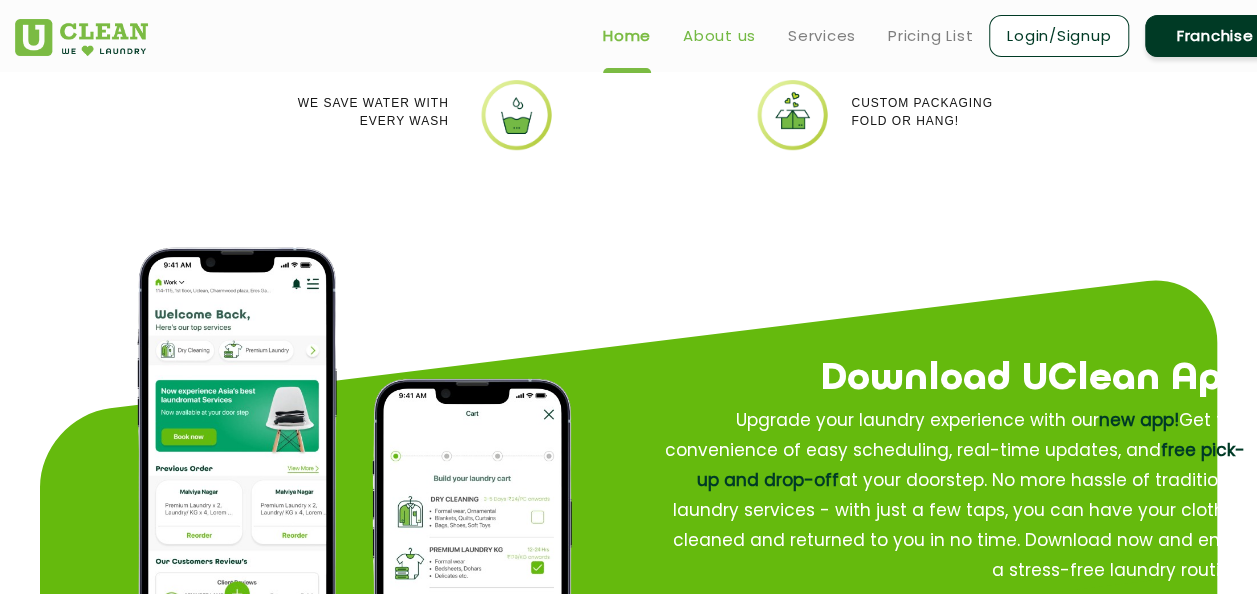 scroll, scrollTop: 2160, scrollLeft: 0, axis: vertical 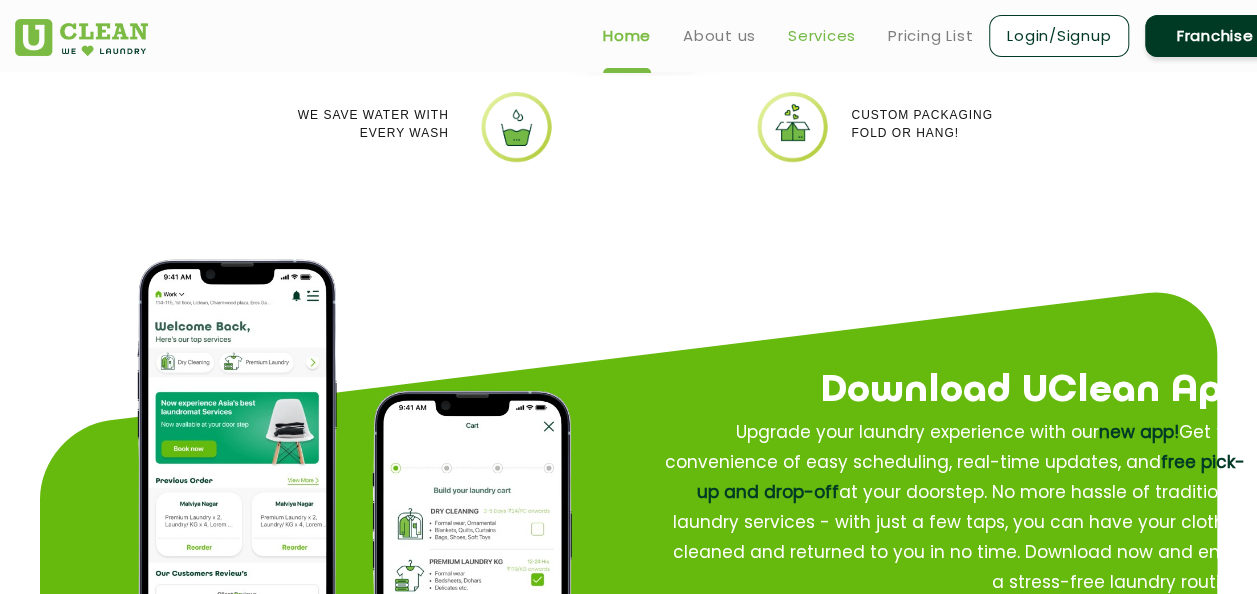 click on "Services" at bounding box center [822, 36] 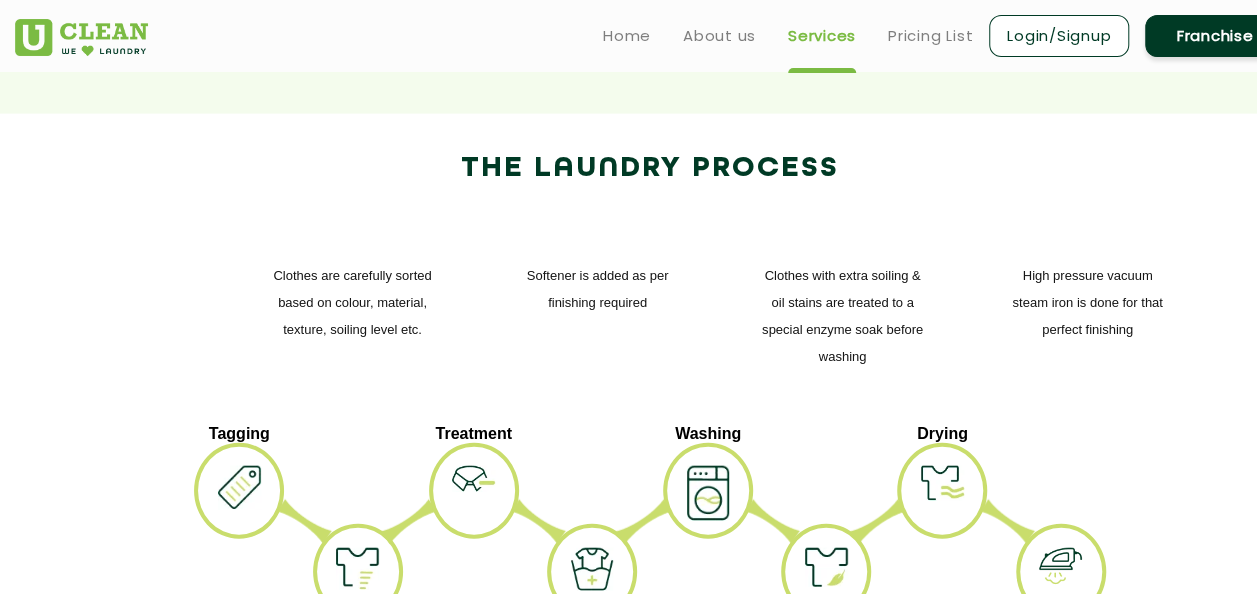 scroll, scrollTop: 0, scrollLeft: 0, axis: both 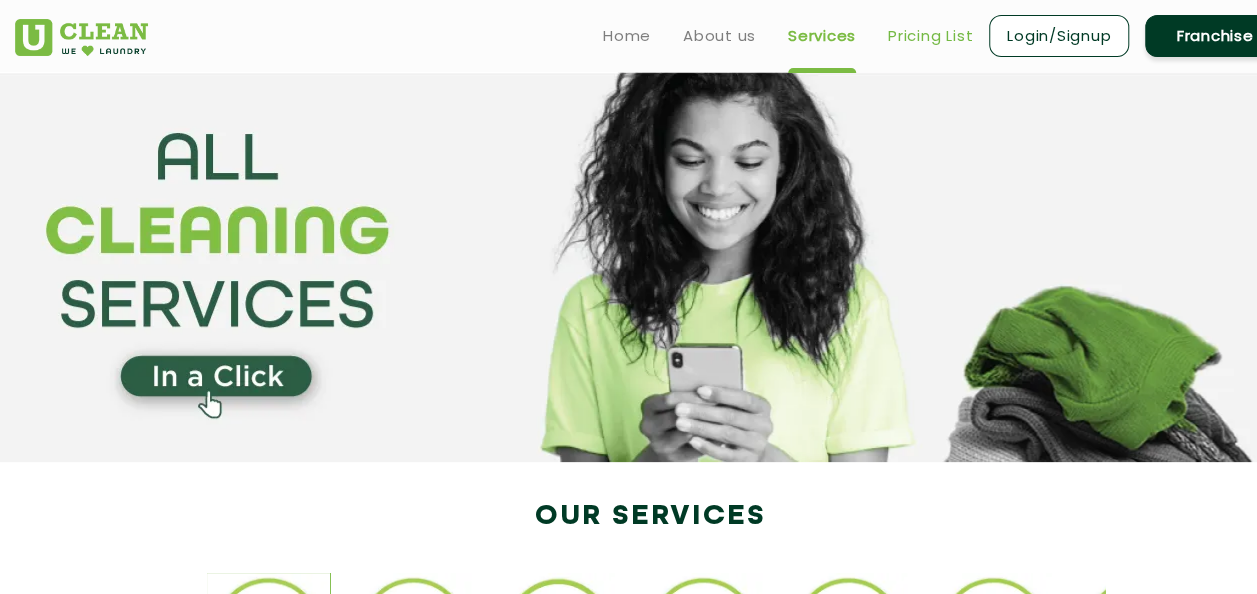 click on "Pricing List" at bounding box center (930, 36) 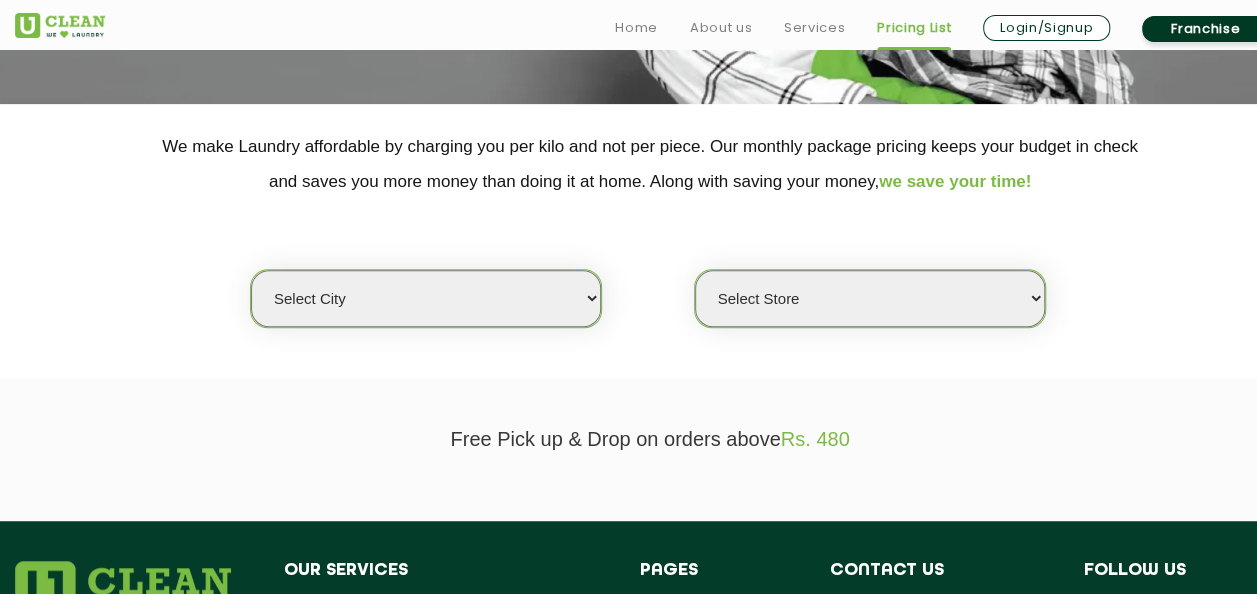 scroll, scrollTop: 360, scrollLeft: 0, axis: vertical 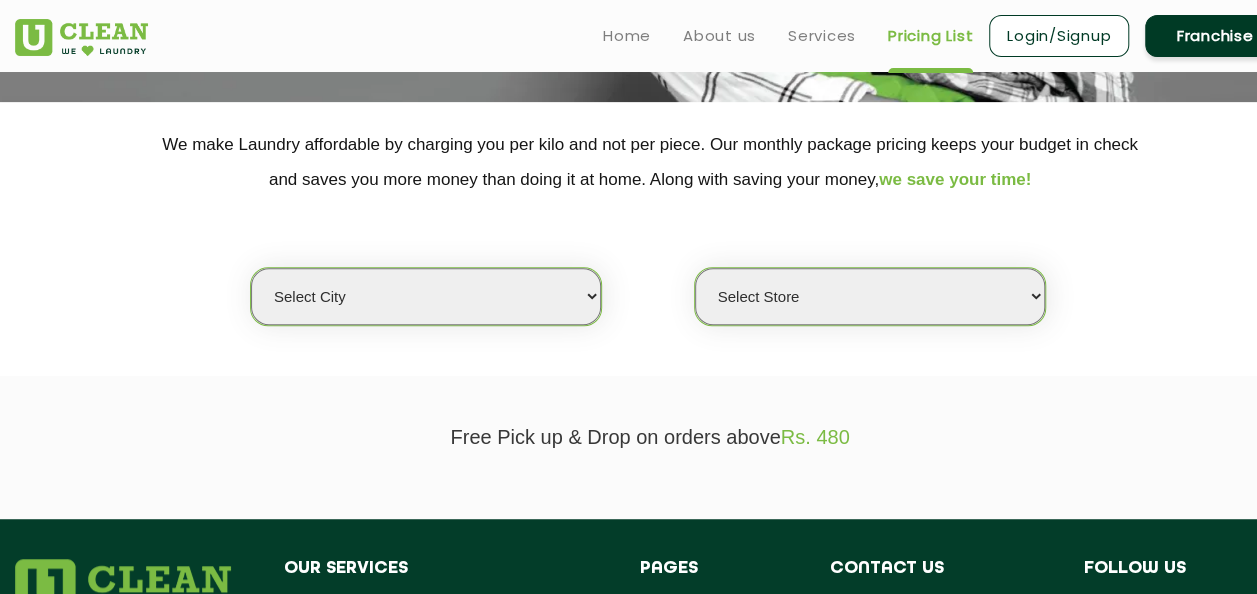 click on "Select city Aalo Agartala Agra Ahmedabad Akola Aligarh Alwar - UClean Select Amravati Aurangabad Ayodhya Bahadurgarh Bahraich Baleswar Baramulla Bareilly Barmer Barpeta Bathinda Belgaum Bengaluru Berhampur Bettiah Bhagalpur Bhilwara Bhiwadi Bhopal Bhubaneshwar Bidar Bikaner Bilaspur Bokaro Bongaigaon Chandigarh Chennai Chitrakoot Cochin Coimbatore Cooch Behar Coonoor Daman Danapur Darrang Daudnagar Dehradun Delhi Deoghar Dhanbad Dharwad Dhule Dibrugarh Digboi Dimapur Dindigul Duliajan Ellenabad Erode Faridabad Gandhidham Gandhinagar Garia Ghaziabad Goa Gohana Golaghat Gonda Gorakhpur Gurugram Guwahati Gwalior Haldwani Hamirpur Hanumangarh Haridwar Hingoli Hojai Howrah Hubli Hyderabad Imphal Indore Itanagar Jagdalpur Jagraon Jaipur Jaipur - Select Jammu Jamshedpur Jehanabad Jhansi Jodhpur Jorhat Kaithal Kakinada Kanpur Kargil Karimganj Kathmandu Kharupetia Khopoli Kochi Kohima Kokapet Kokrajhar Kolhapur Kolkata Kota - Select Kotdwar Krishnanagar Kundli Kurnool Latur Leh Longding Lower Subansiri Lucknow Madurai" at bounding box center (426, 296) 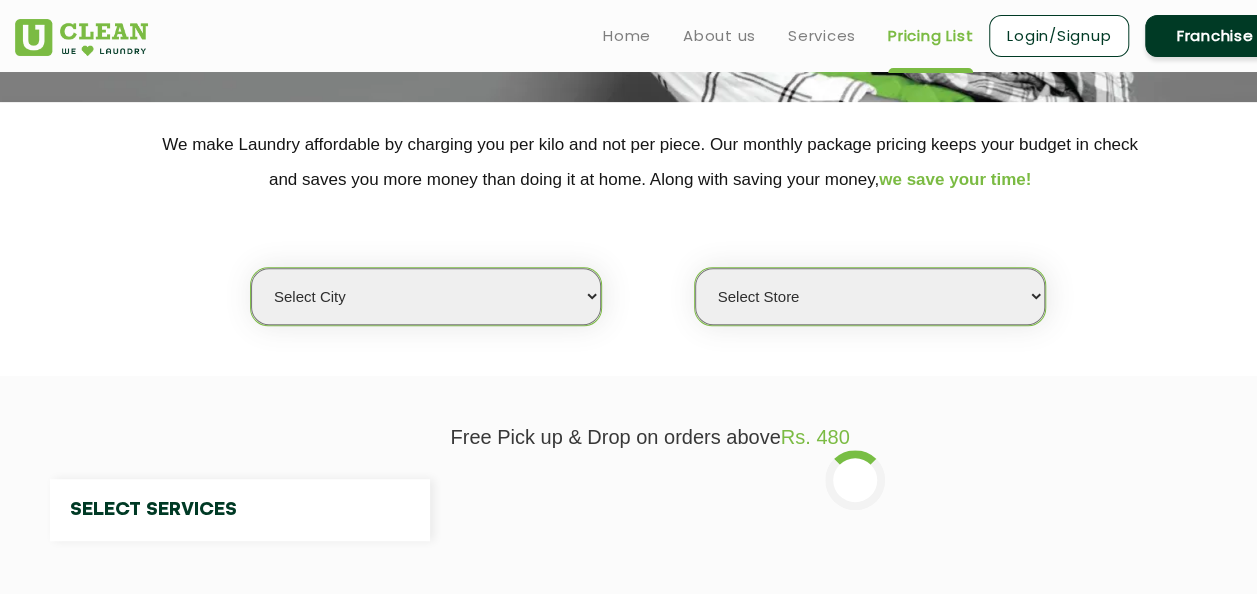 select on "0" 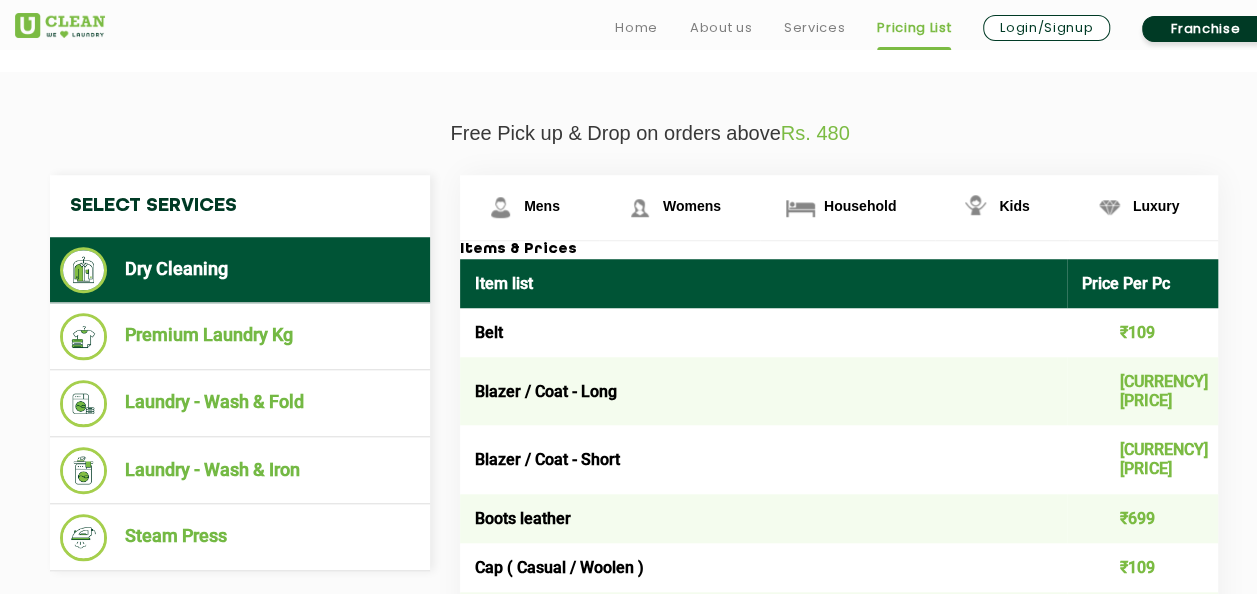 scroll, scrollTop: 665, scrollLeft: 0, axis: vertical 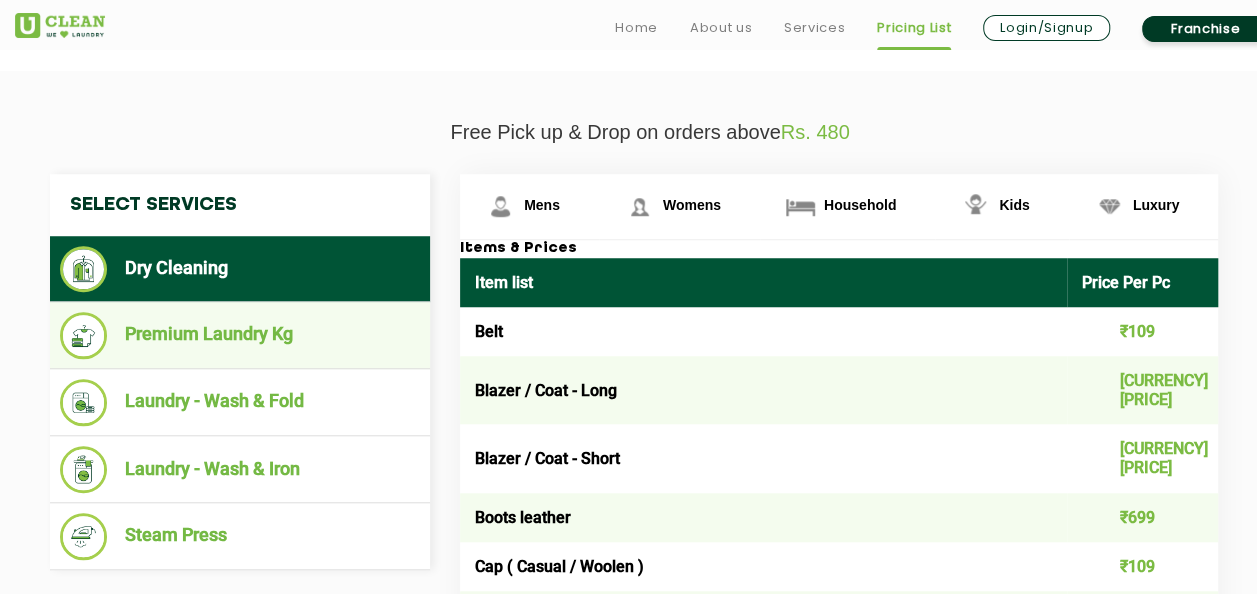 click on "Premium Laundry Kg" at bounding box center (240, 335) 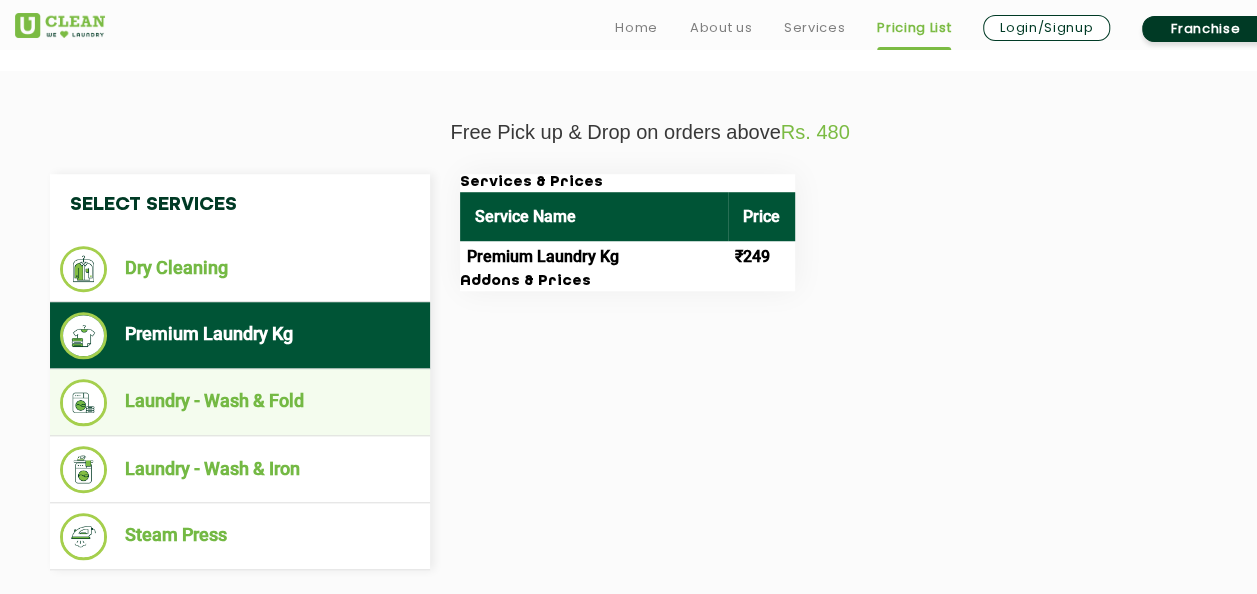 click on "Laundry - Wash & Fold" at bounding box center (240, 402) 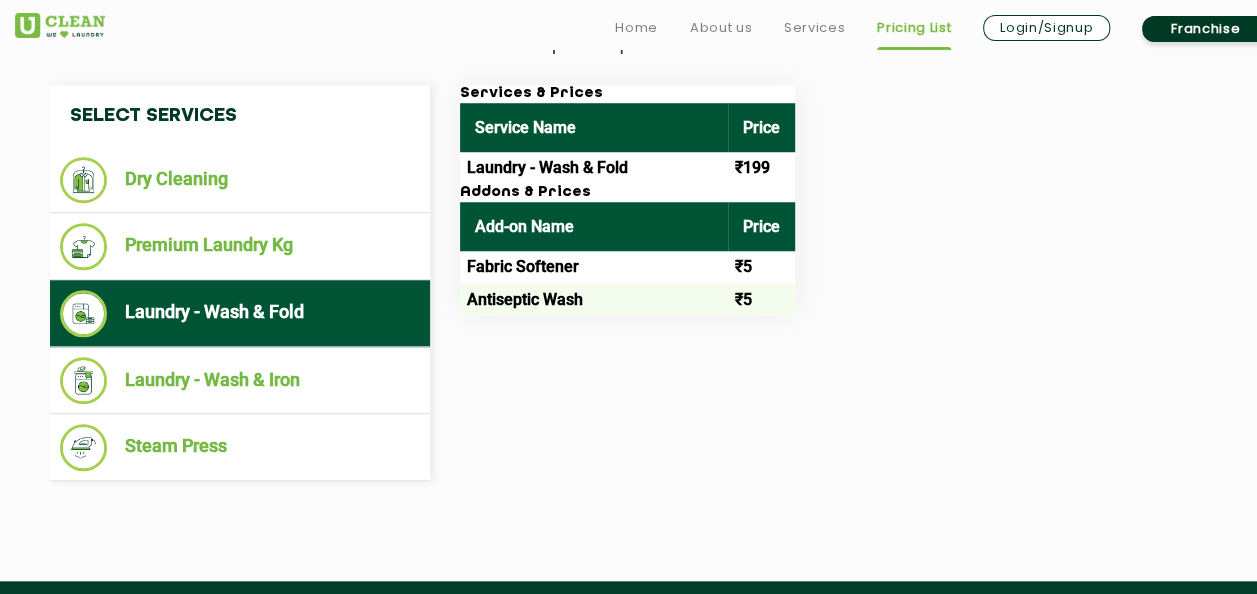 scroll, scrollTop: 755, scrollLeft: 0, axis: vertical 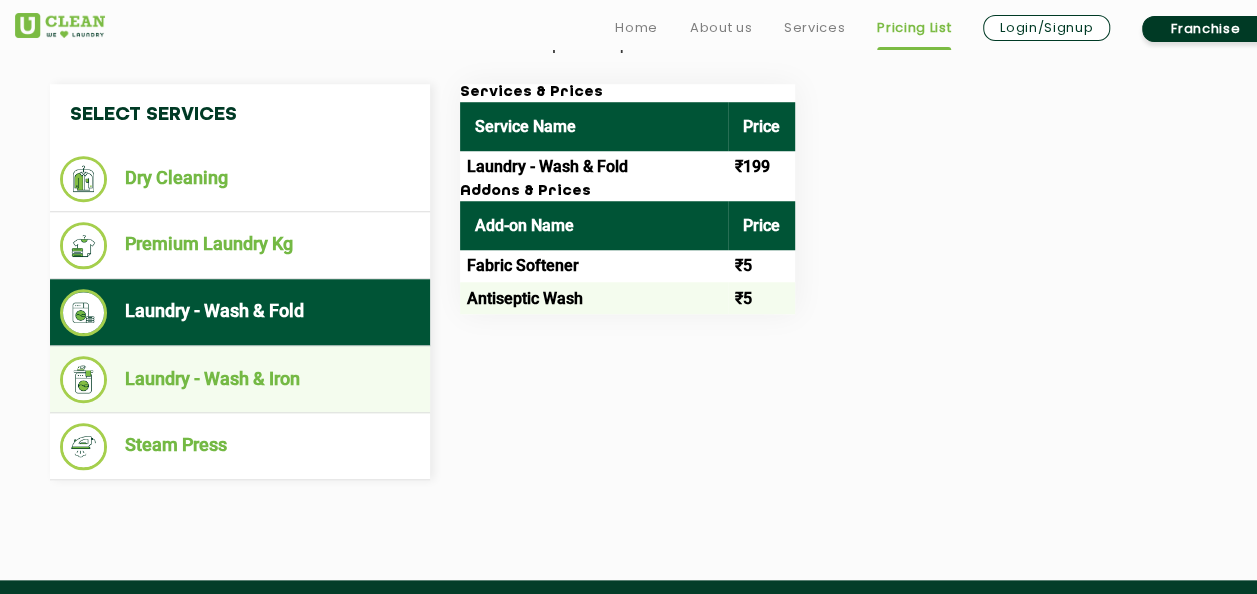click on "Laundry - Wash & Iron" at bounding box center [240, 379] 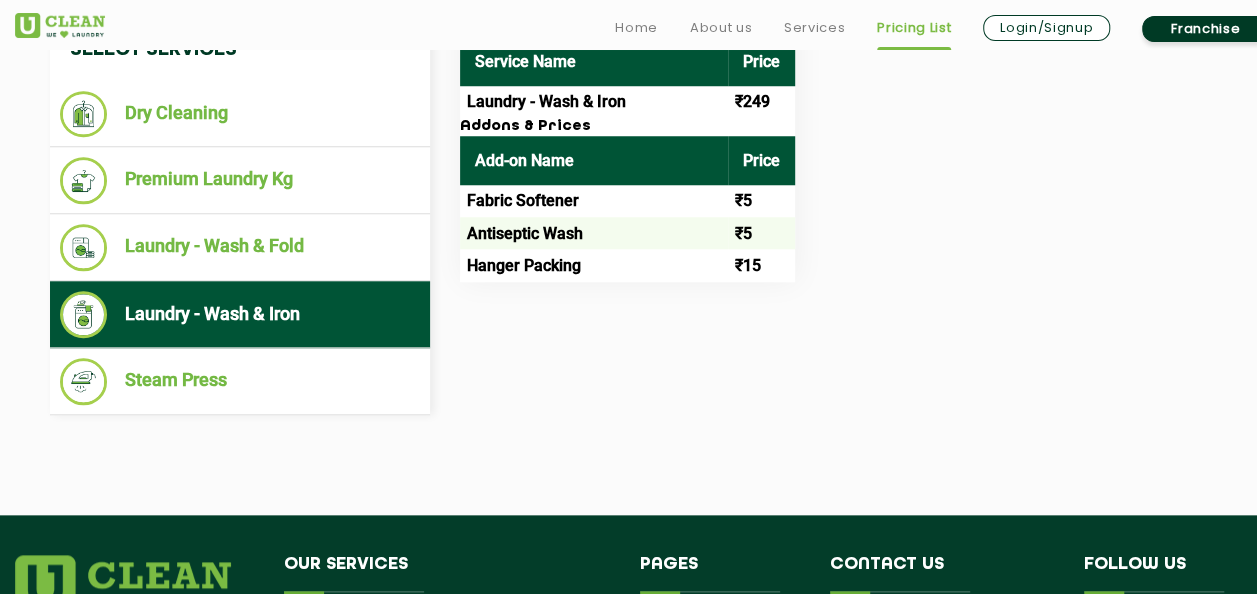 scroll, scrollTop: 821, scrollLeft: 0, axis: vertical 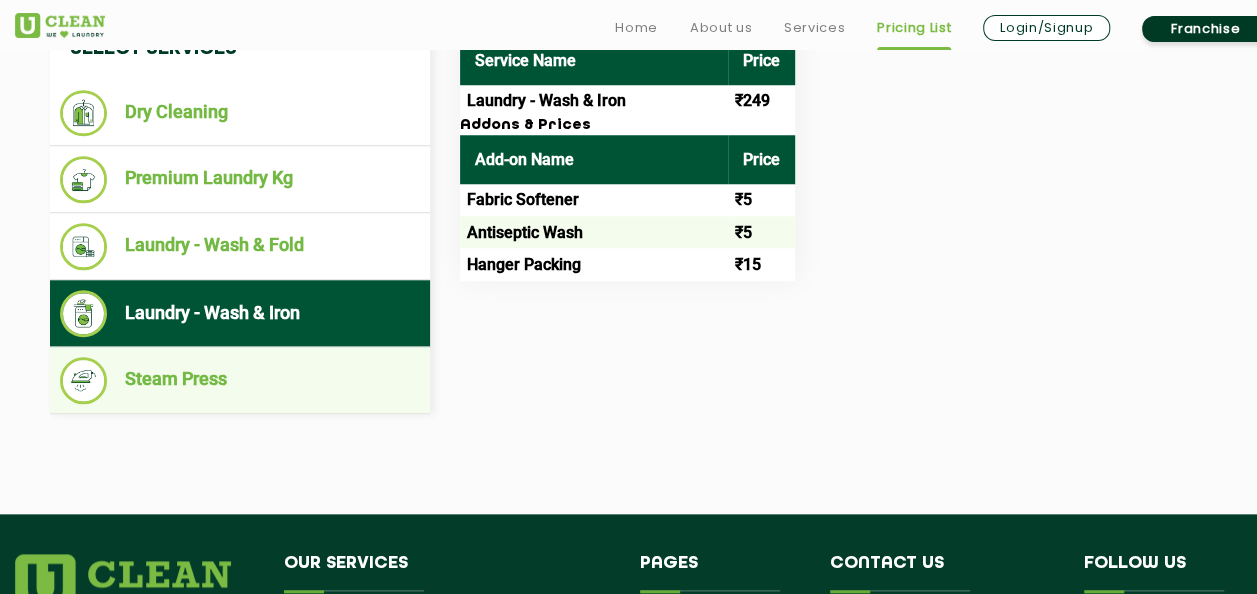 click on "Steam Press" at bounding box center (240, 380) 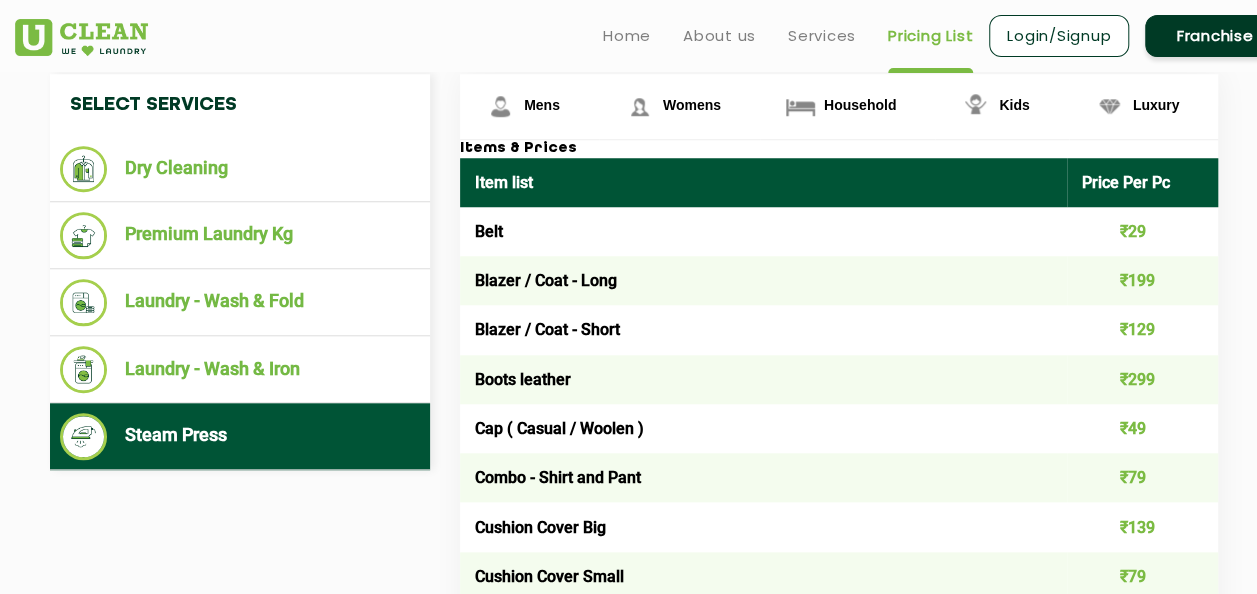 scroll, scrollTop: 713, scrollLeft: 0, axis: vertical 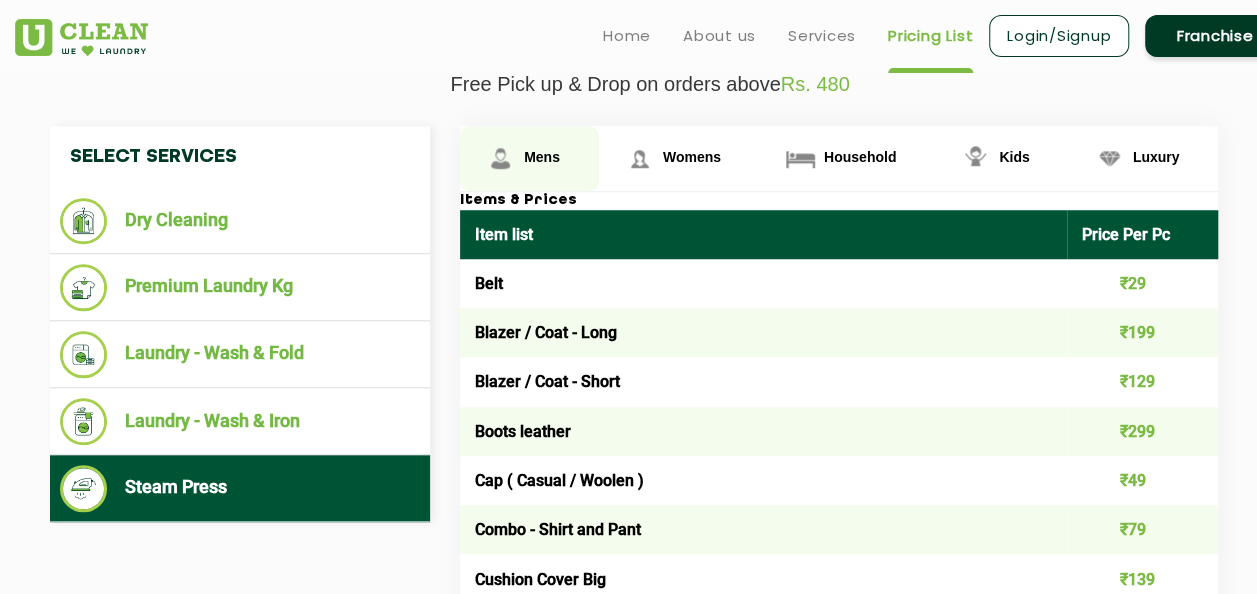 click on "Mens" at bounding box center (529, 158) 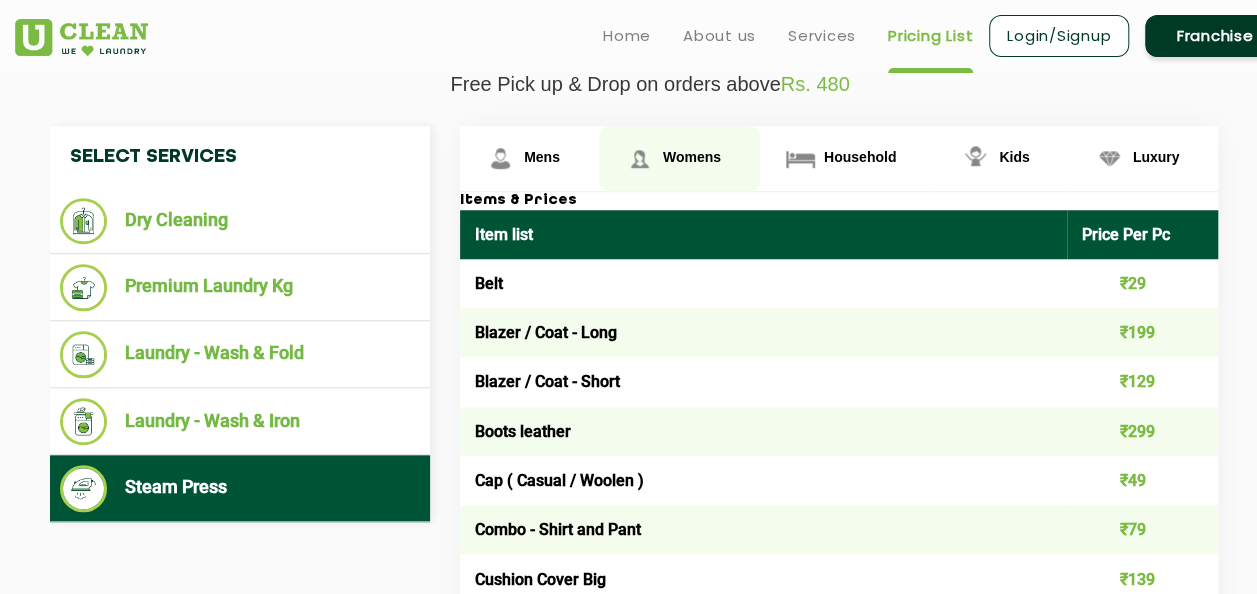 click on "Womens" at bounding box center (529, 158) 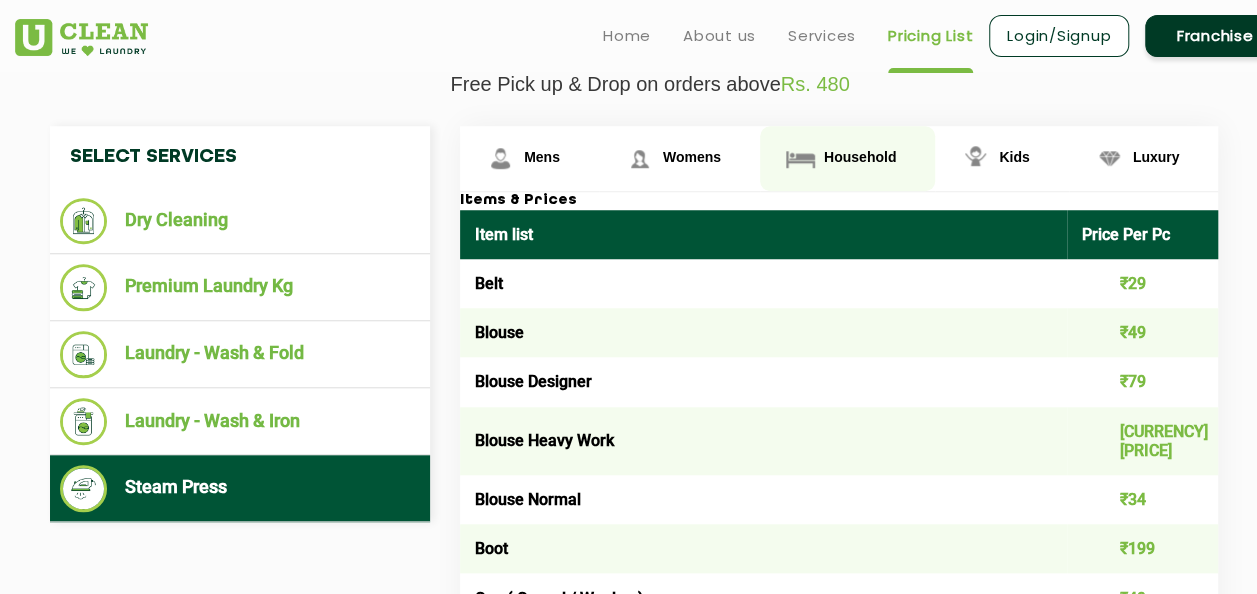 click on "Household" at bounding box center (542, 157) 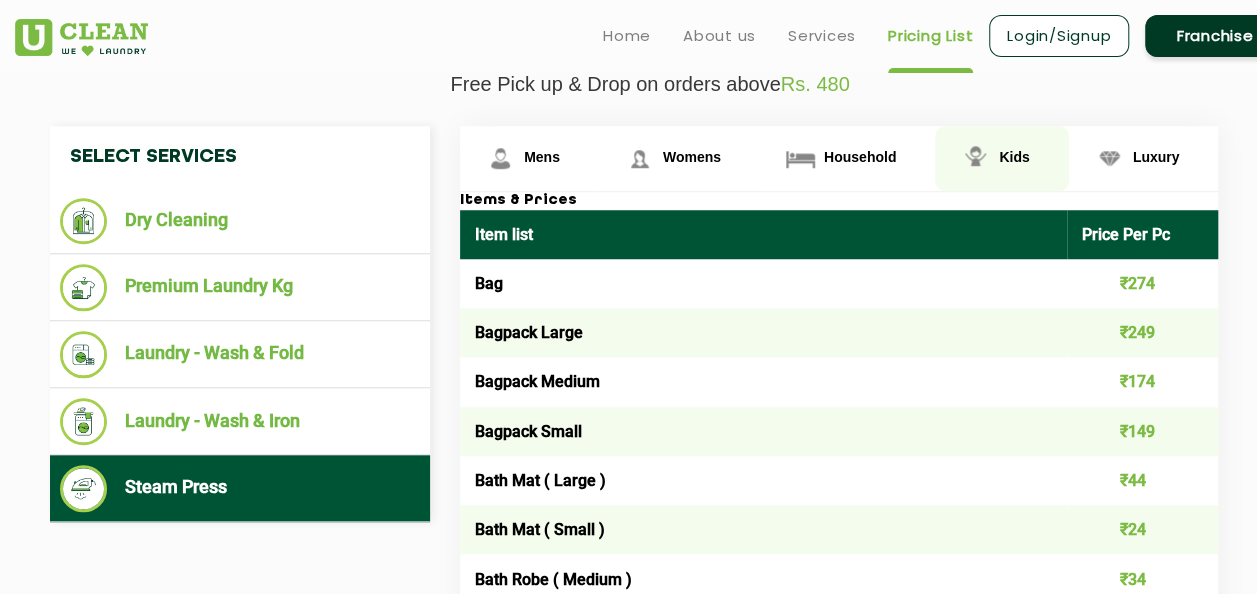 click at bounding box center [500, 158] 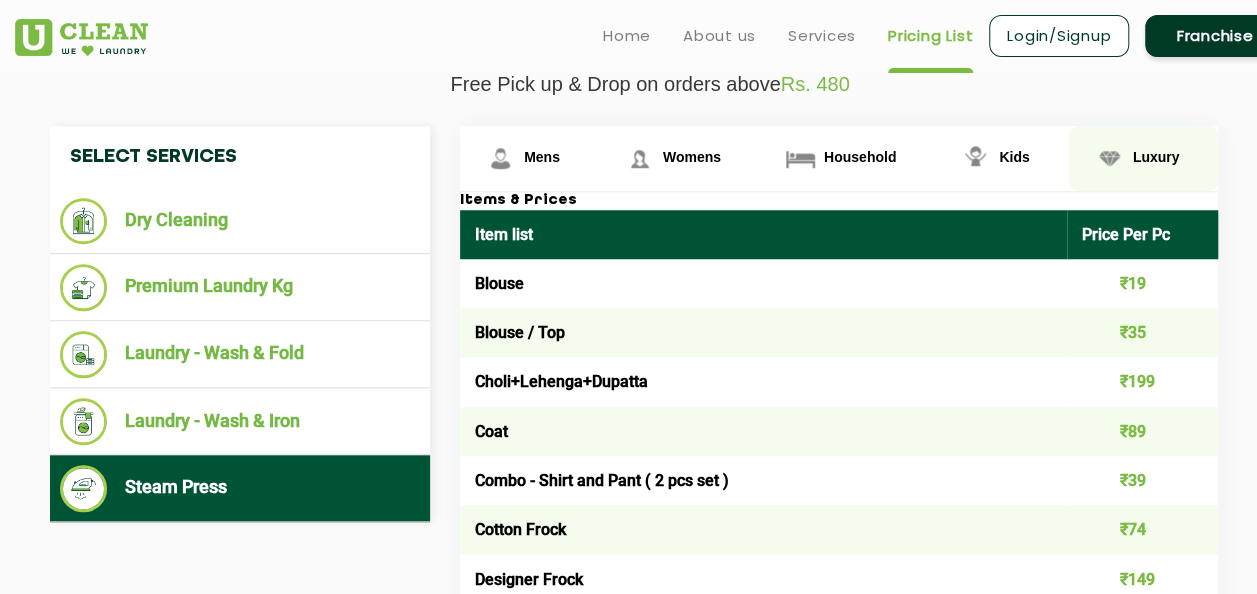 click on "Luxury" at bounding box center (542, 157) 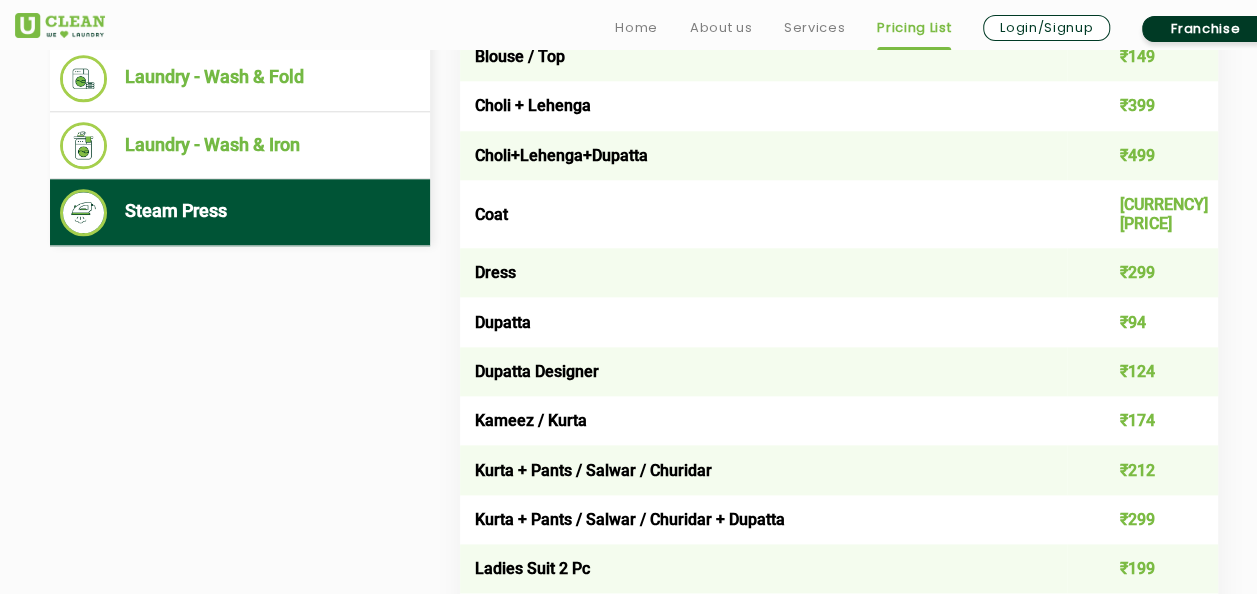 scroll, scrollTop: 1028, scrollLeft: 0, axis: vertical 